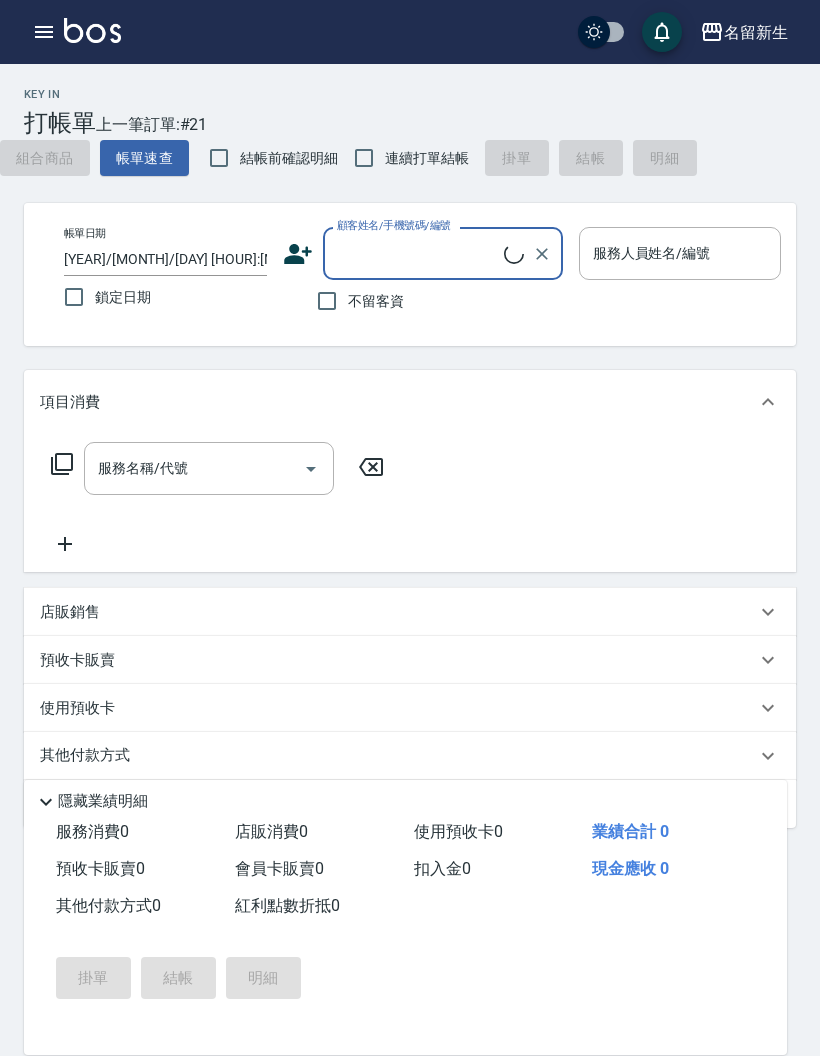 scroll, scrollTop: 0, scrollLeft: 0, axis: both 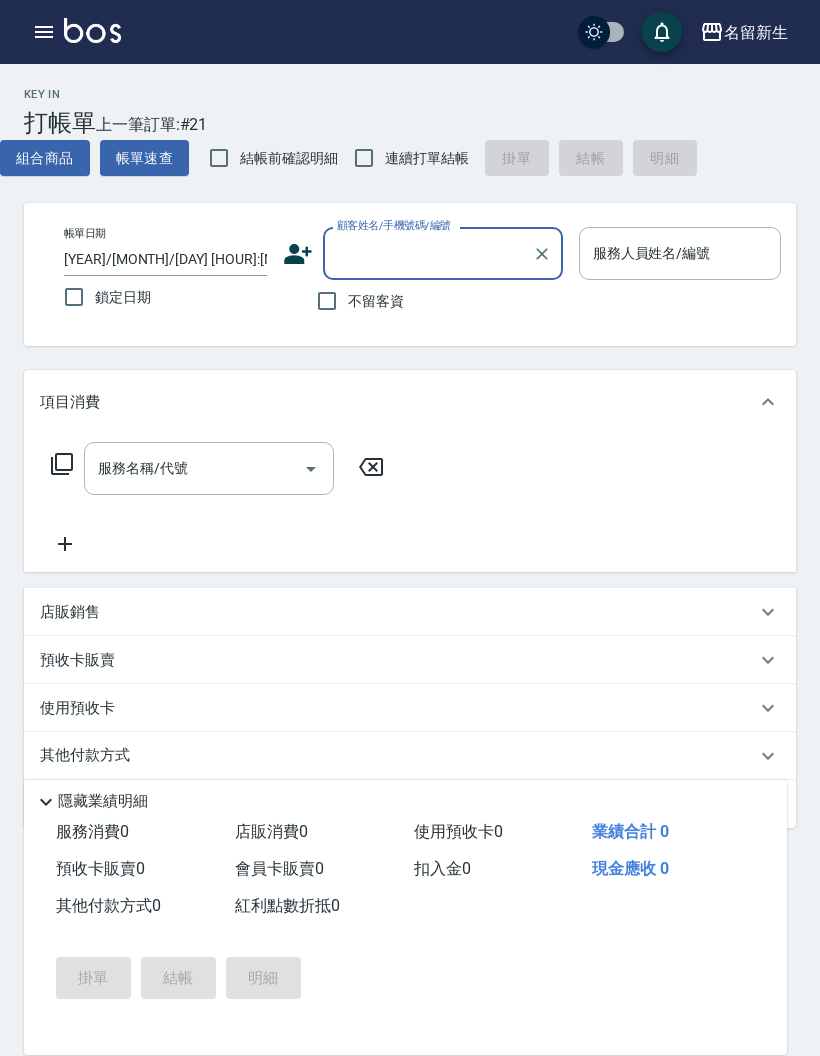 click at bounding box center (44, 32) 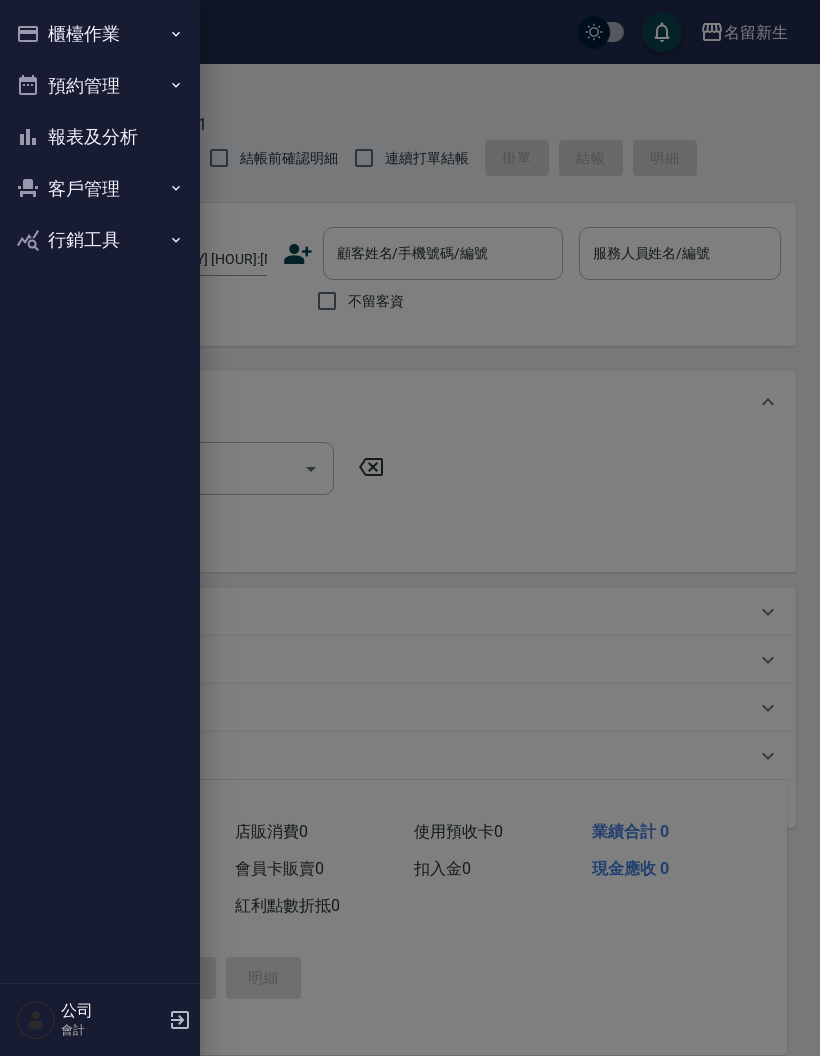 click on "櫃檯作業" at bounding box center [100, 34] 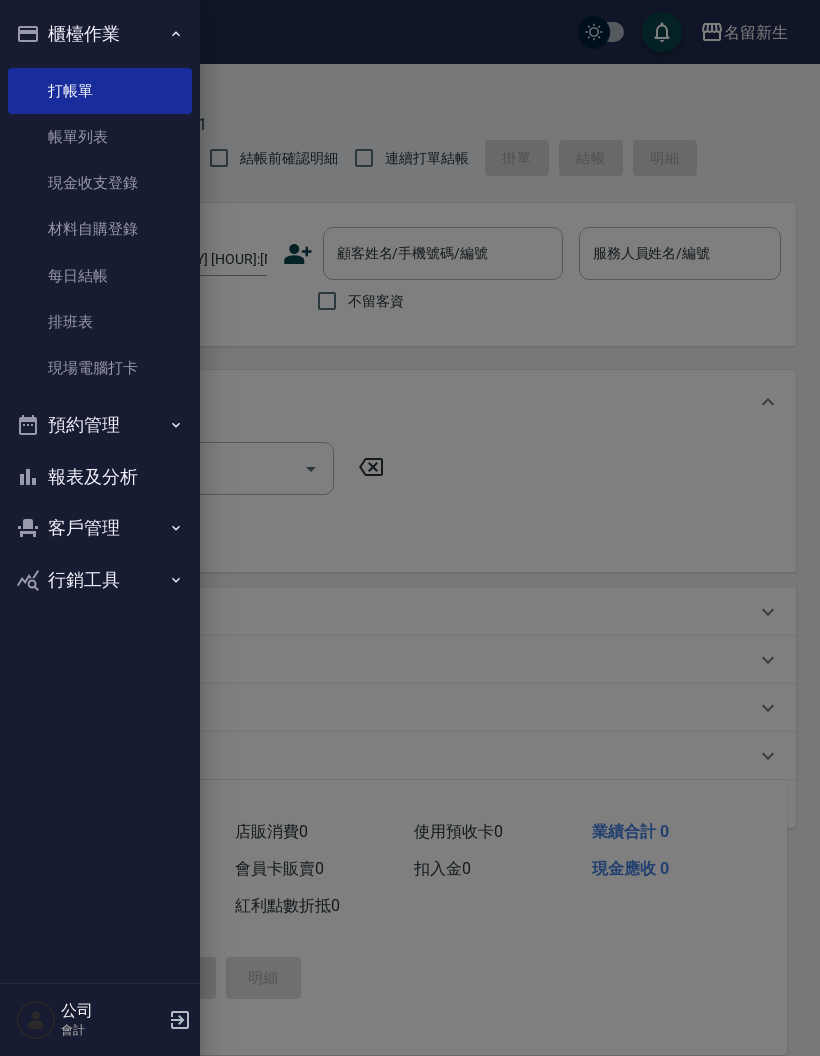 click on "報表及分析" at bounding box center (100, 477) 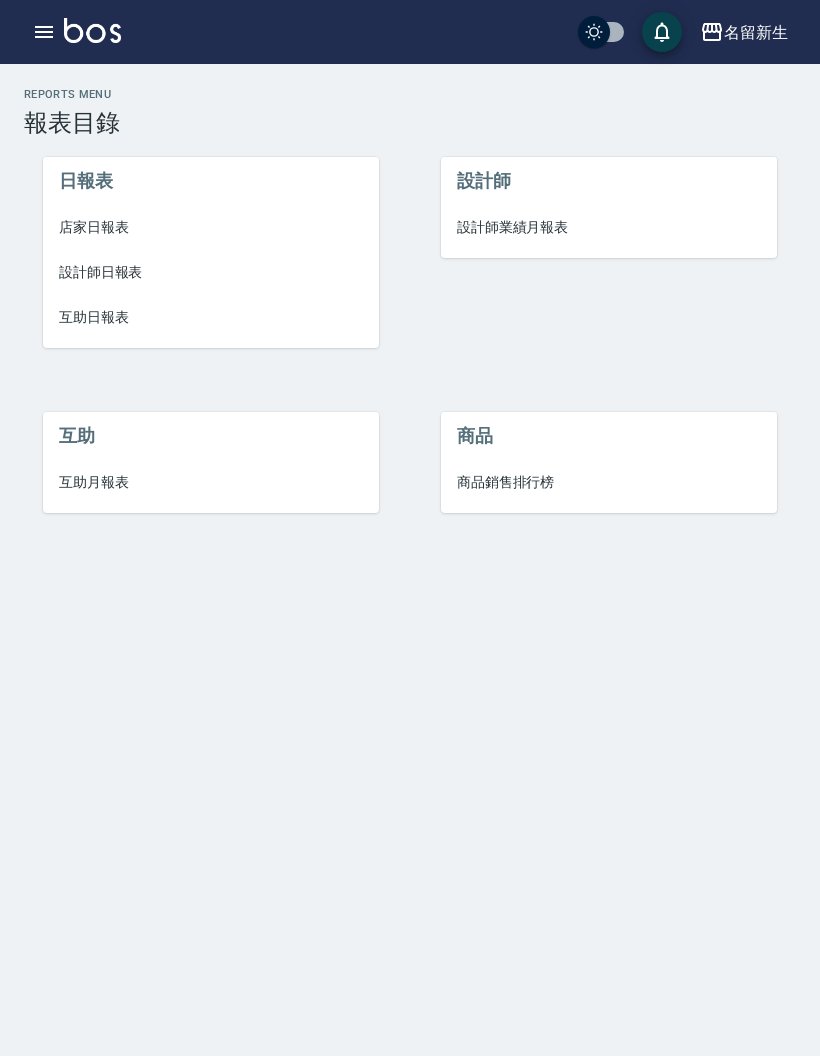 click on "名留新生 登出" at bounding box center [410, 32] 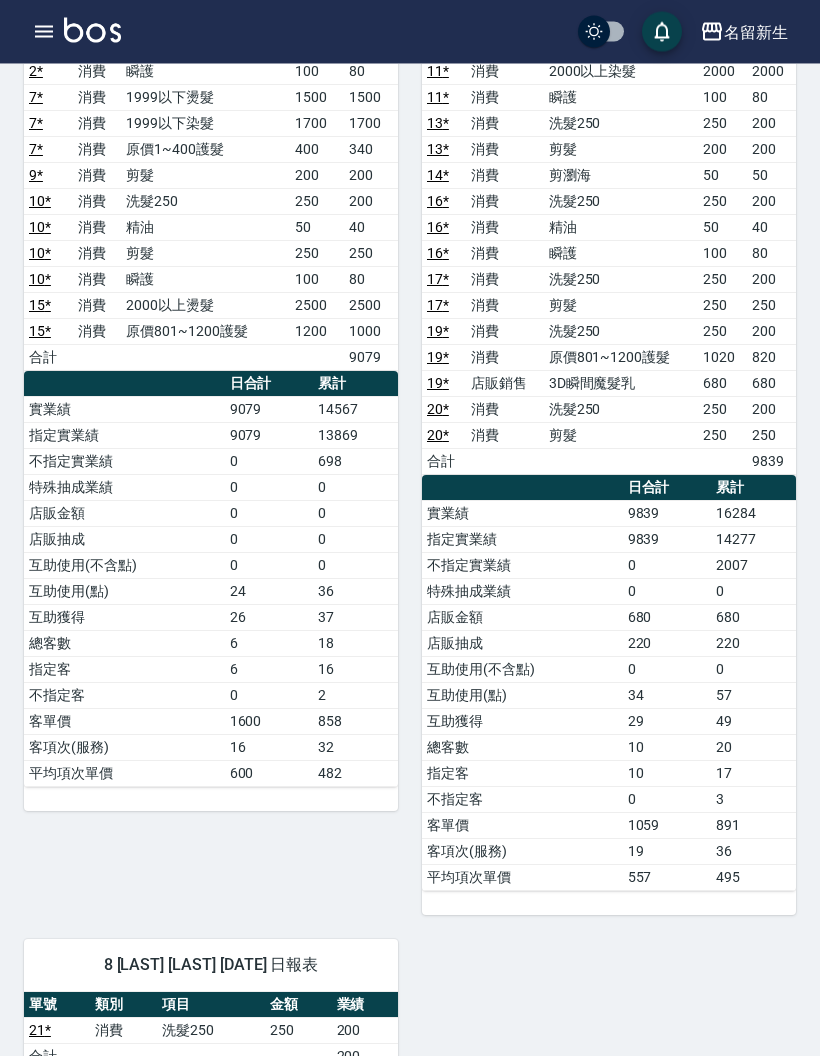 scroll, scrollTop: 1124, scrollLeft: 0, axis: vertical 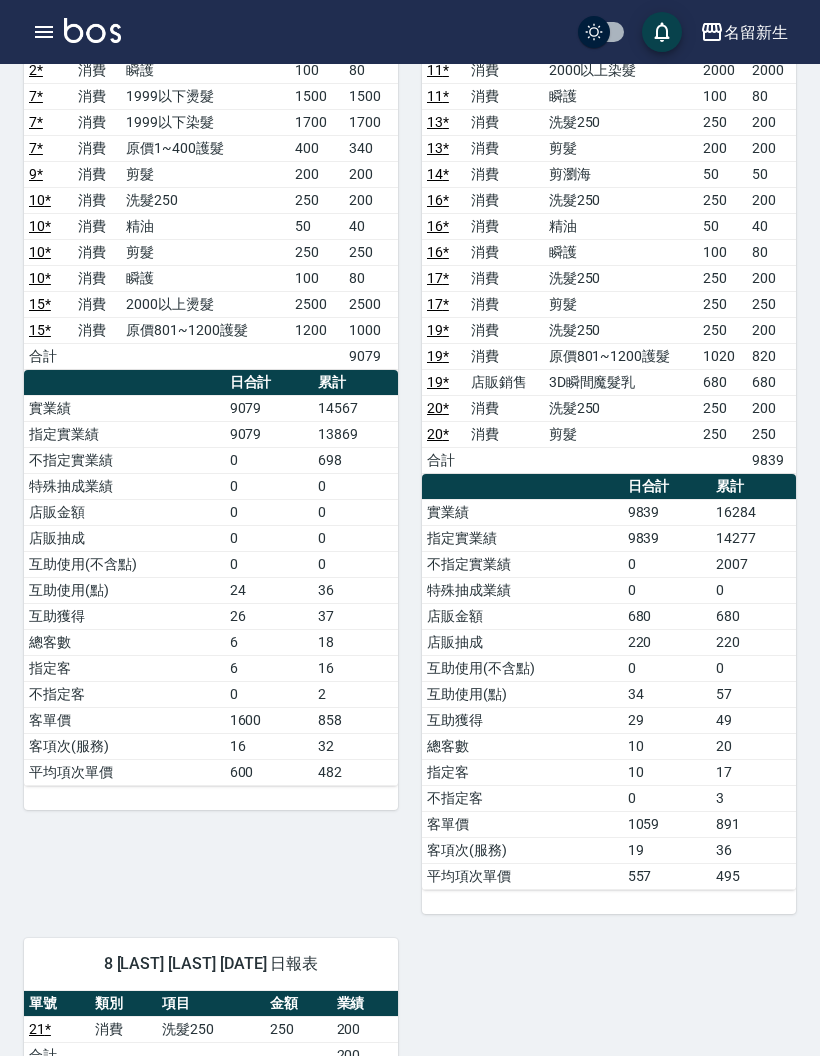 click on "互助獲得" at bounding box center (522, 720) 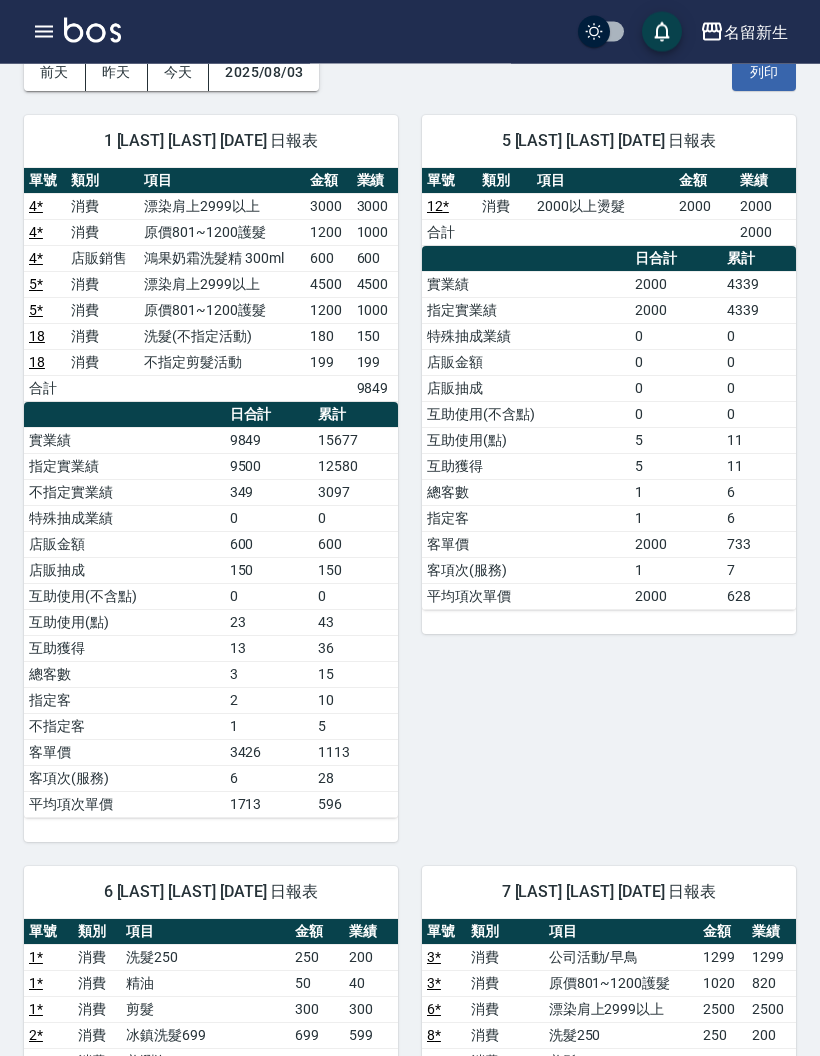 scroll, scrollTop: 0, scrollLeft: 0, axis: both 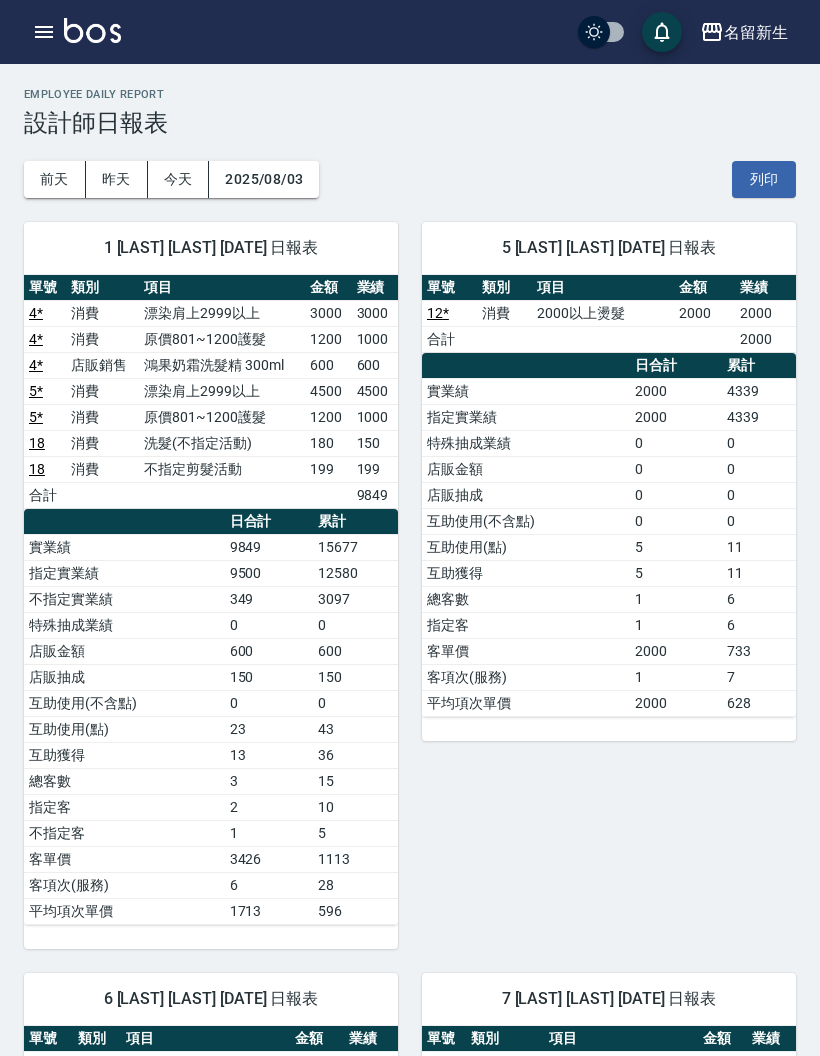 click on "名留新生 登出" at bounding box center (410, 32) 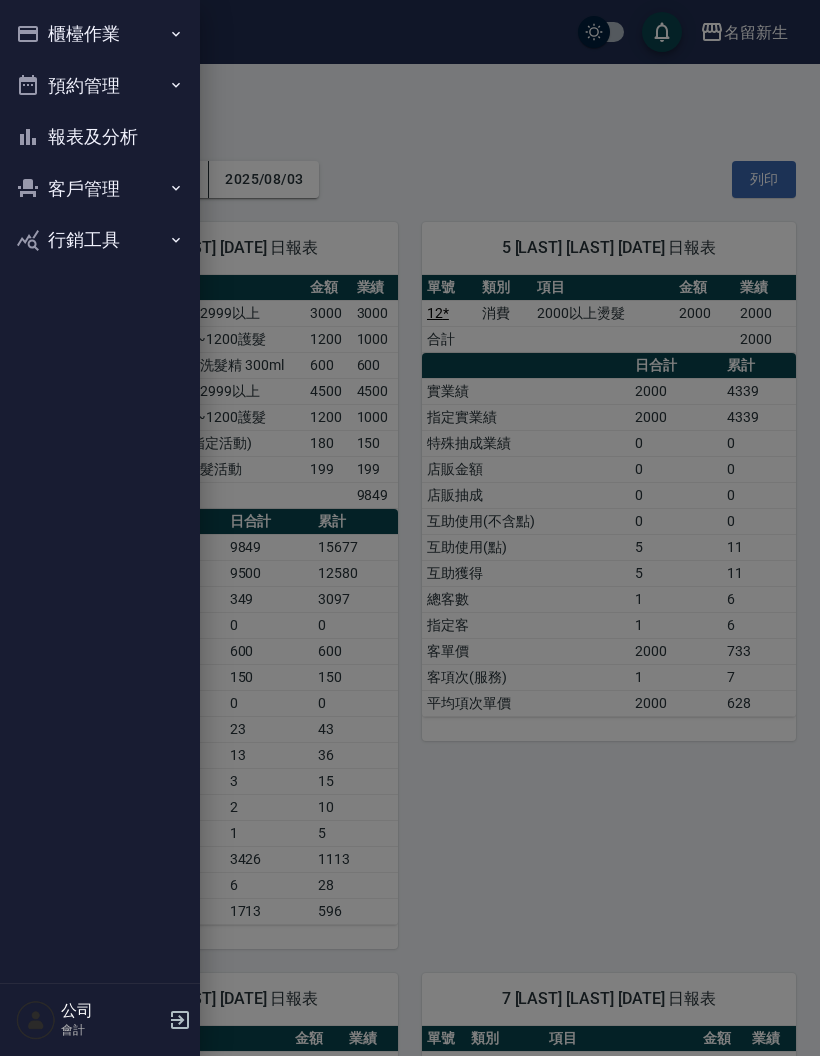 click on "報表及分析" at bounding box center (100, 137) 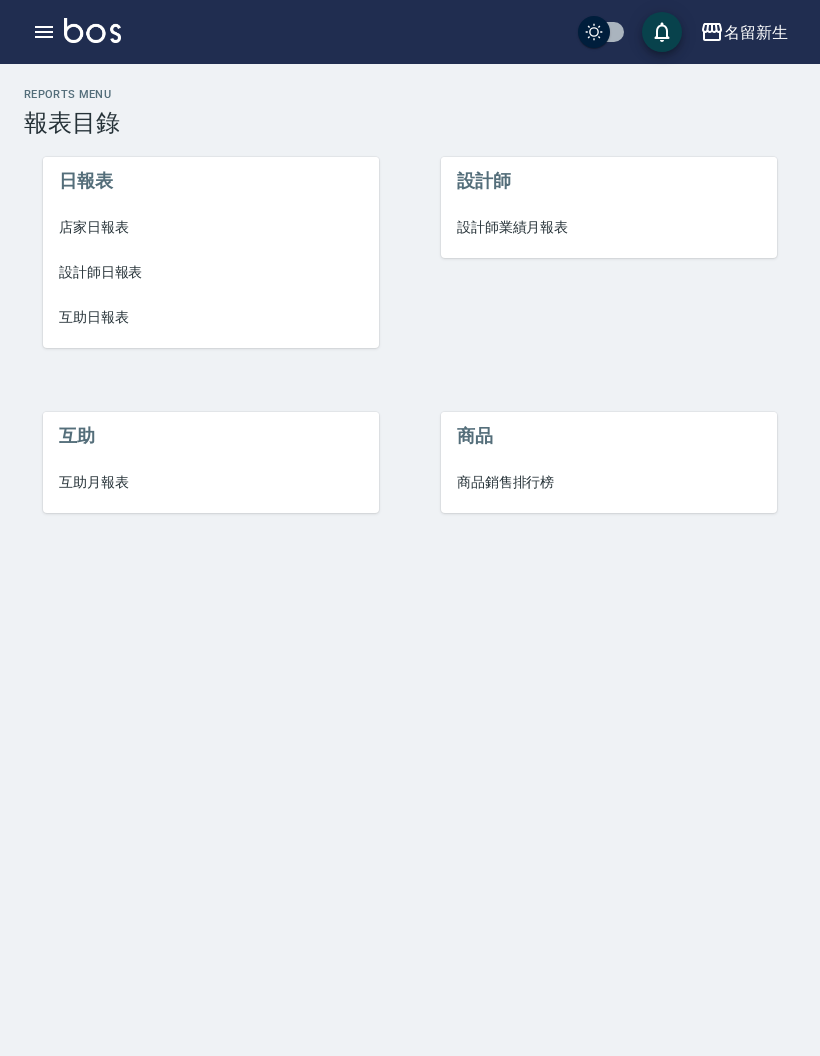 click on "互助日報表" at bounding box center (211, 317) 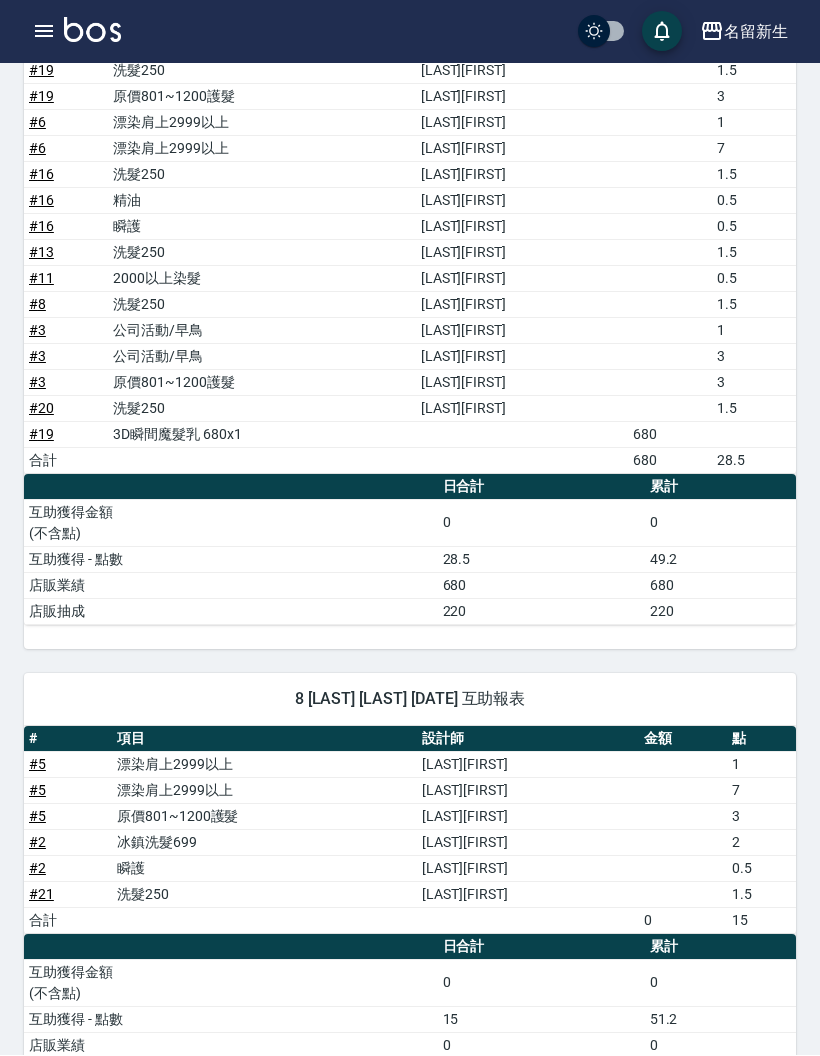 scroll, scrollTop: 1848, scrollLeft: 0, axis: vertical 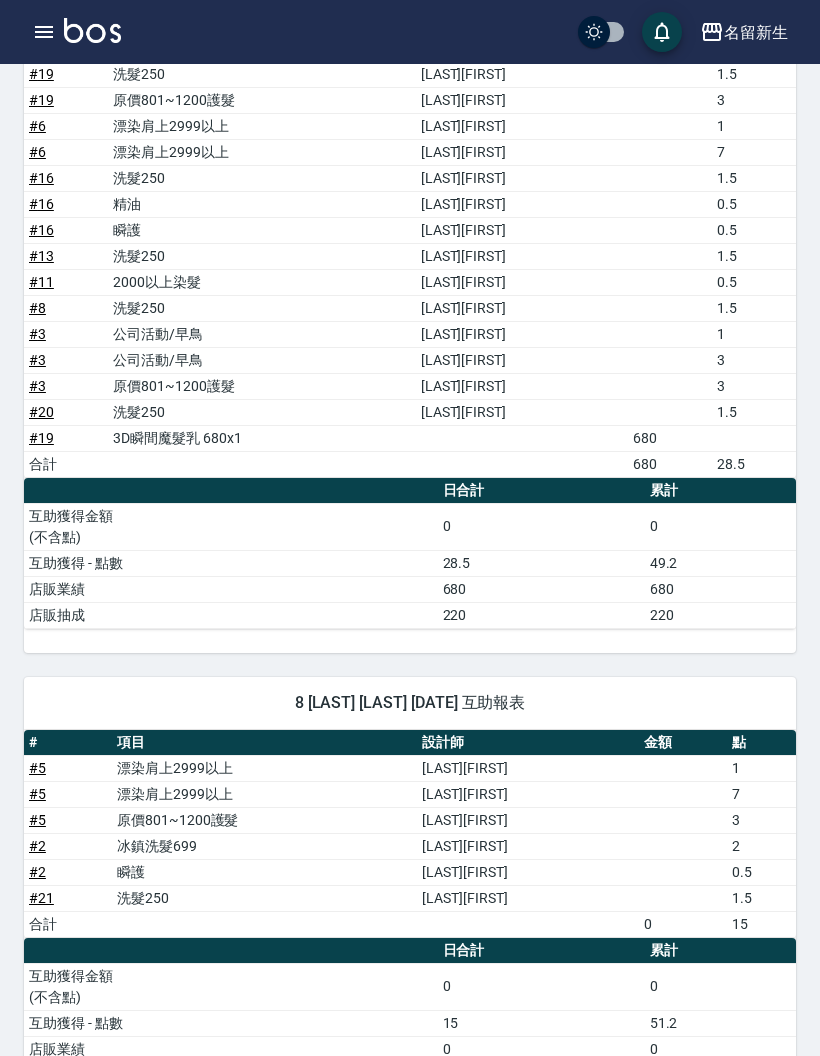 click on "名留新生 登出" at bounding box center [410, 32] 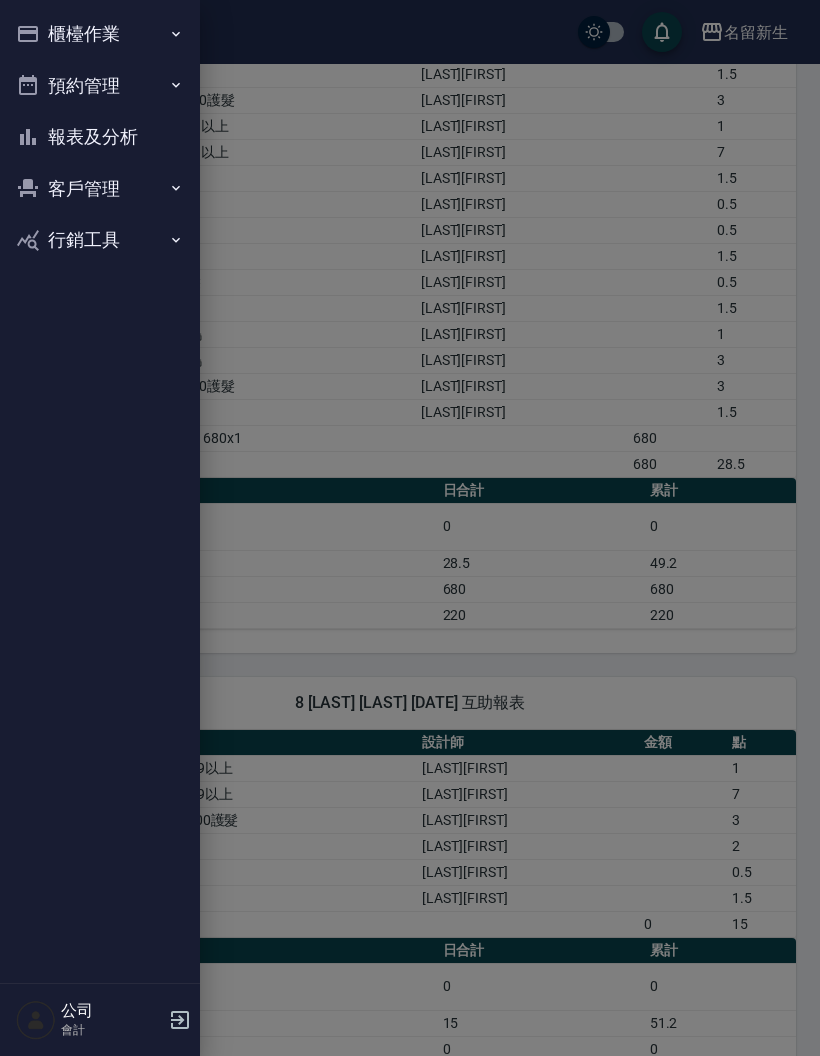 click on "櫃檯作業" at bounding box center (100, 34) 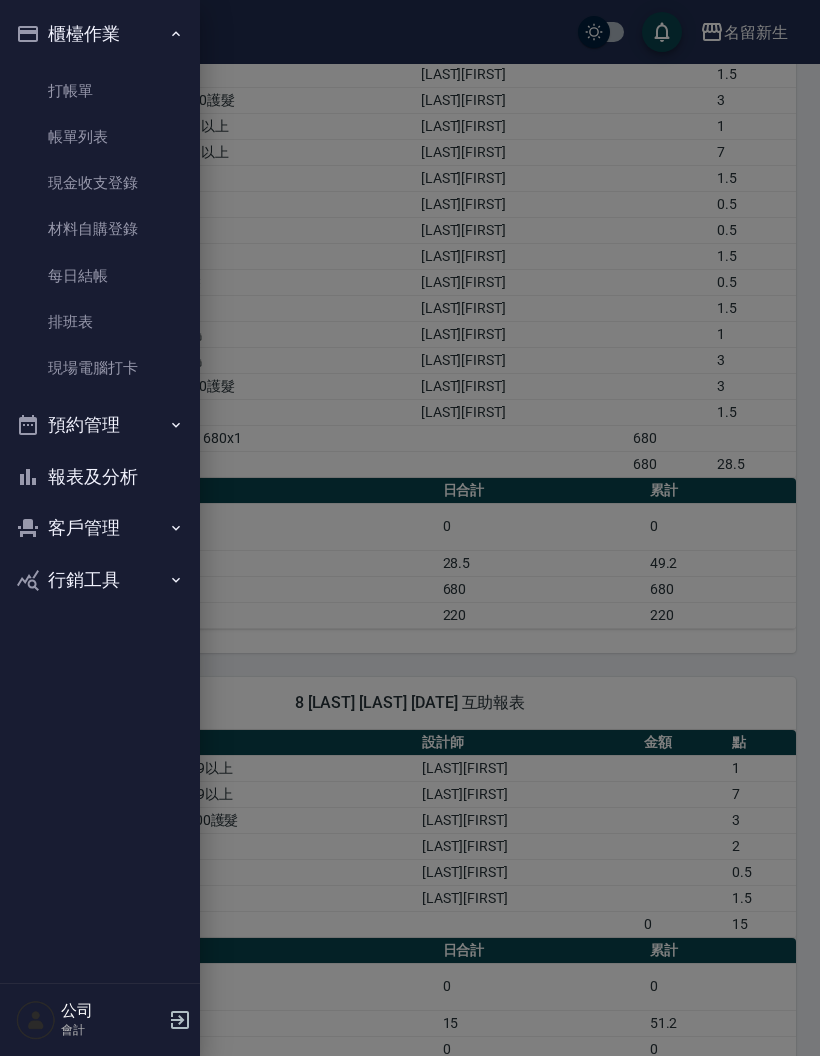 click on "打帳單" at bounding box center [100, 91] 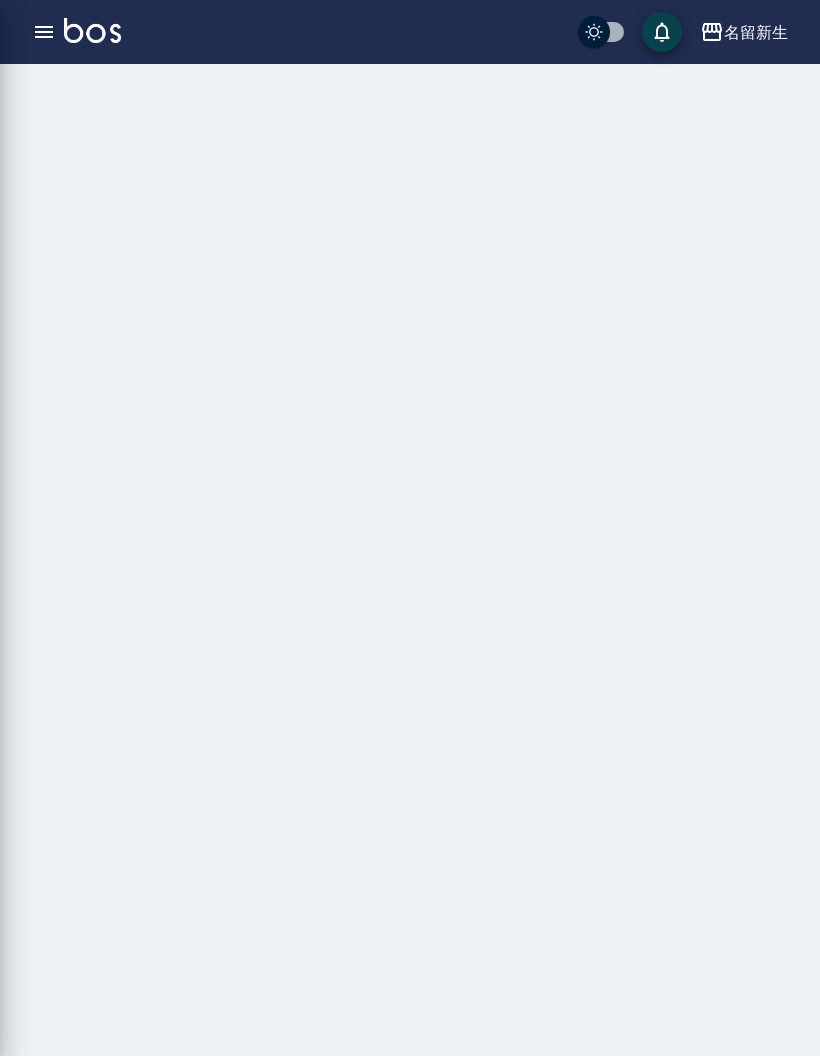 scroll, scrollTop: 80, scrollLeft: 0, axis: vertical 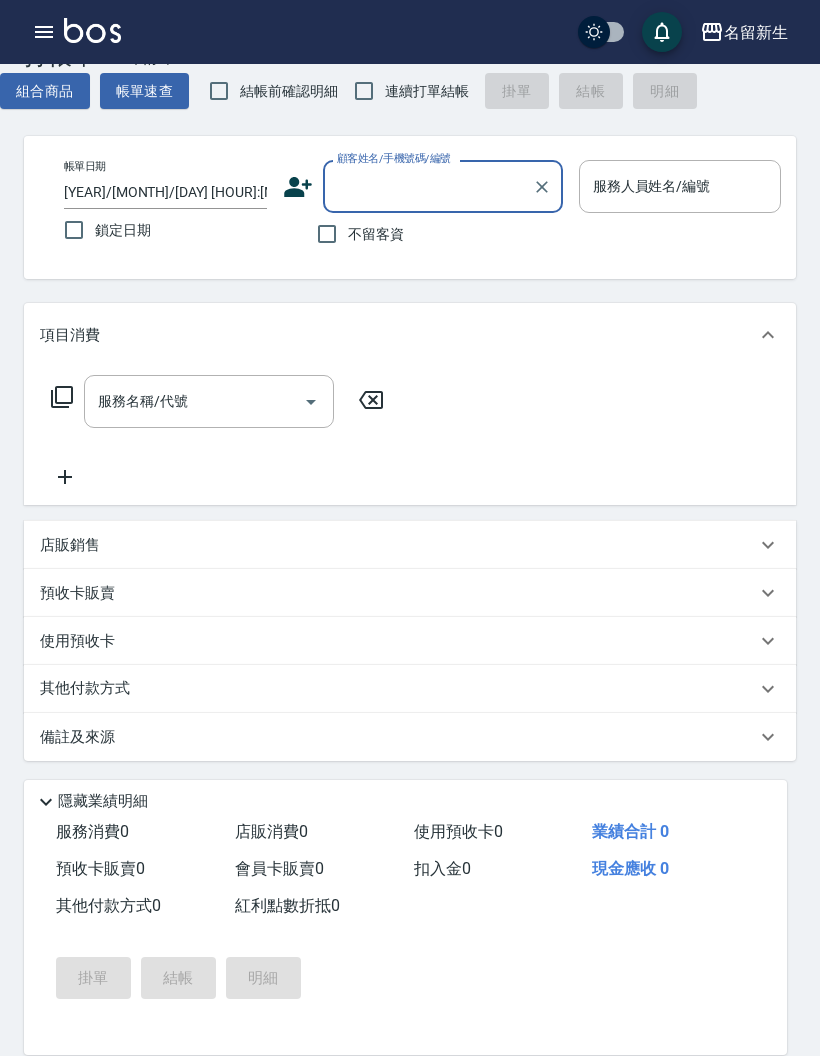 click on "服務名稱/代號" at bounding box center (194, 401) 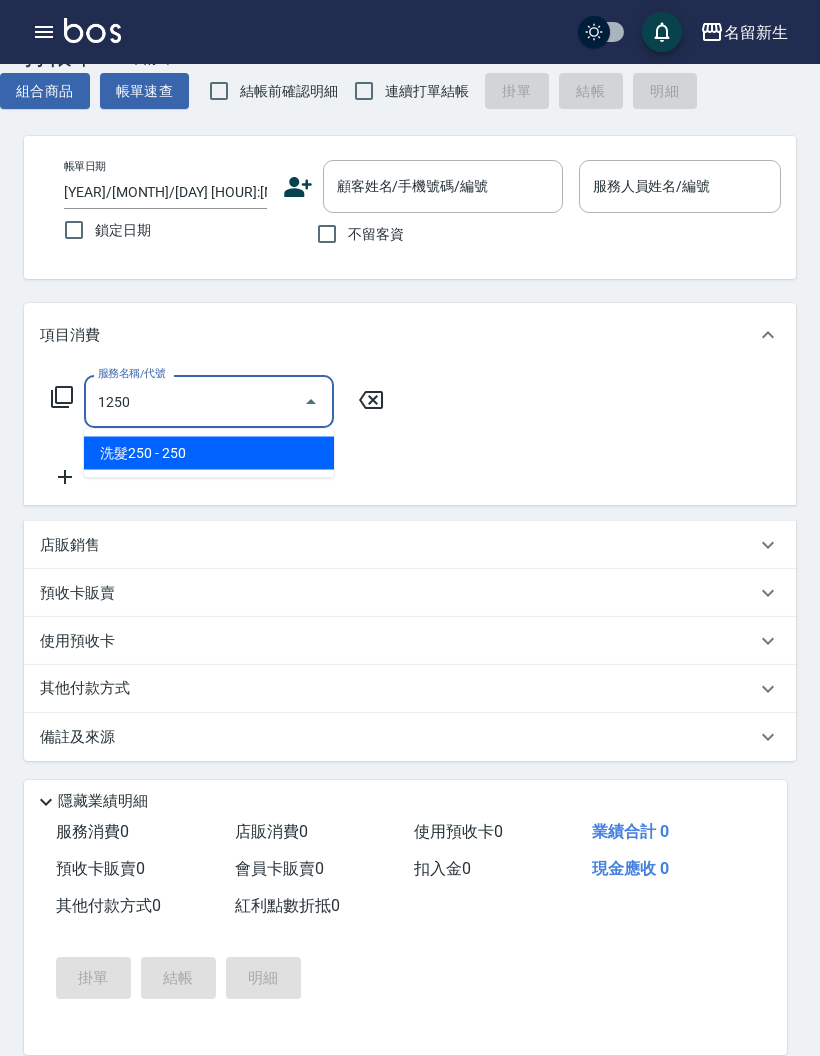 click on "洗髮250 - 250" at bounding box center (209, 453) 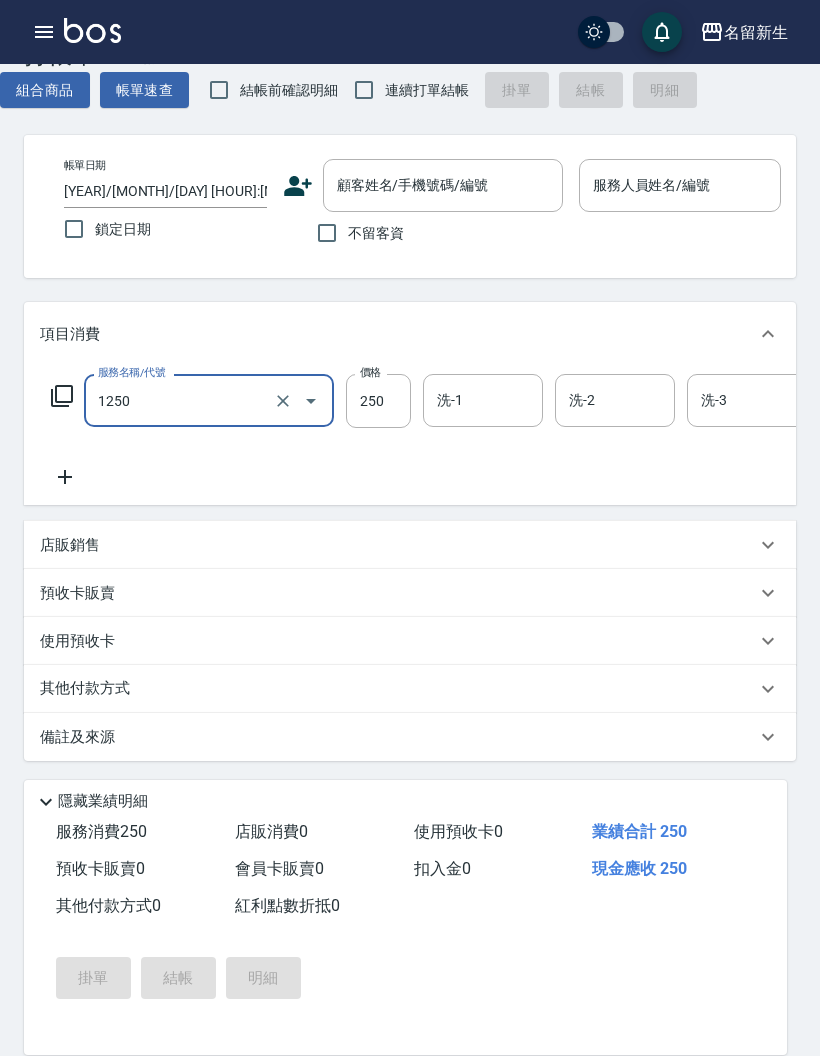 scroll, scrollTop: 58, scrollLeft: 0, axis: vertical 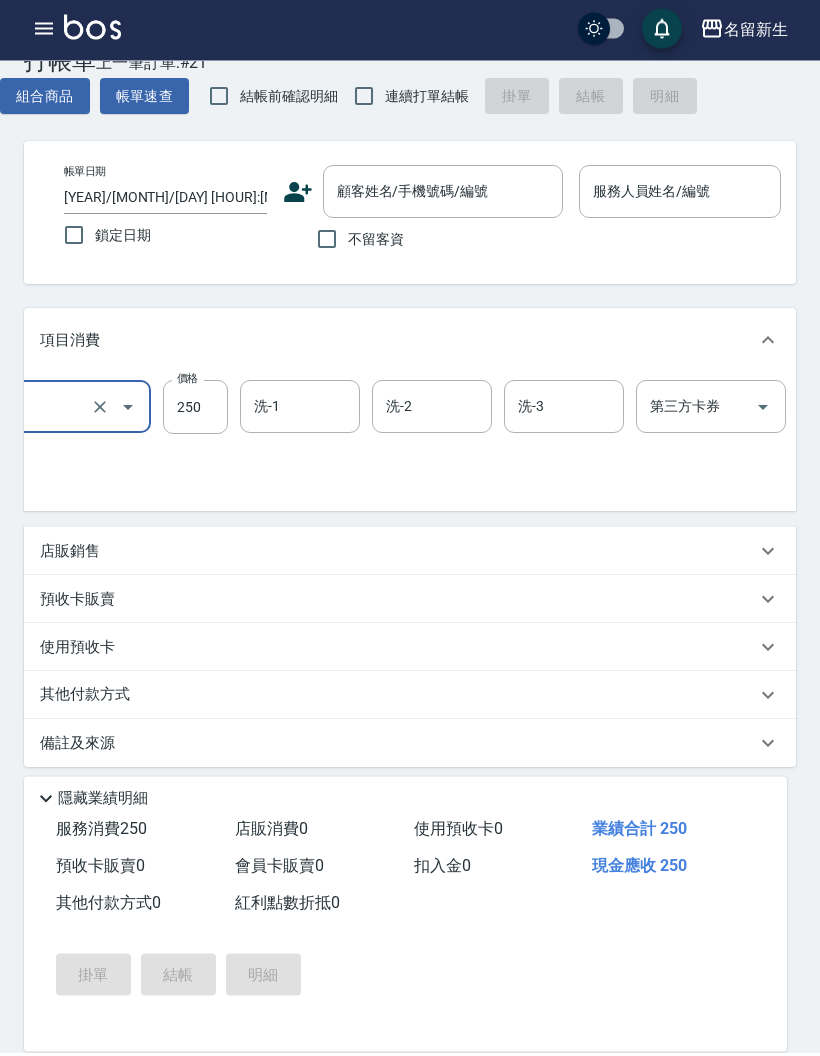 click on "洗-1" at bounding box center [300, 410] 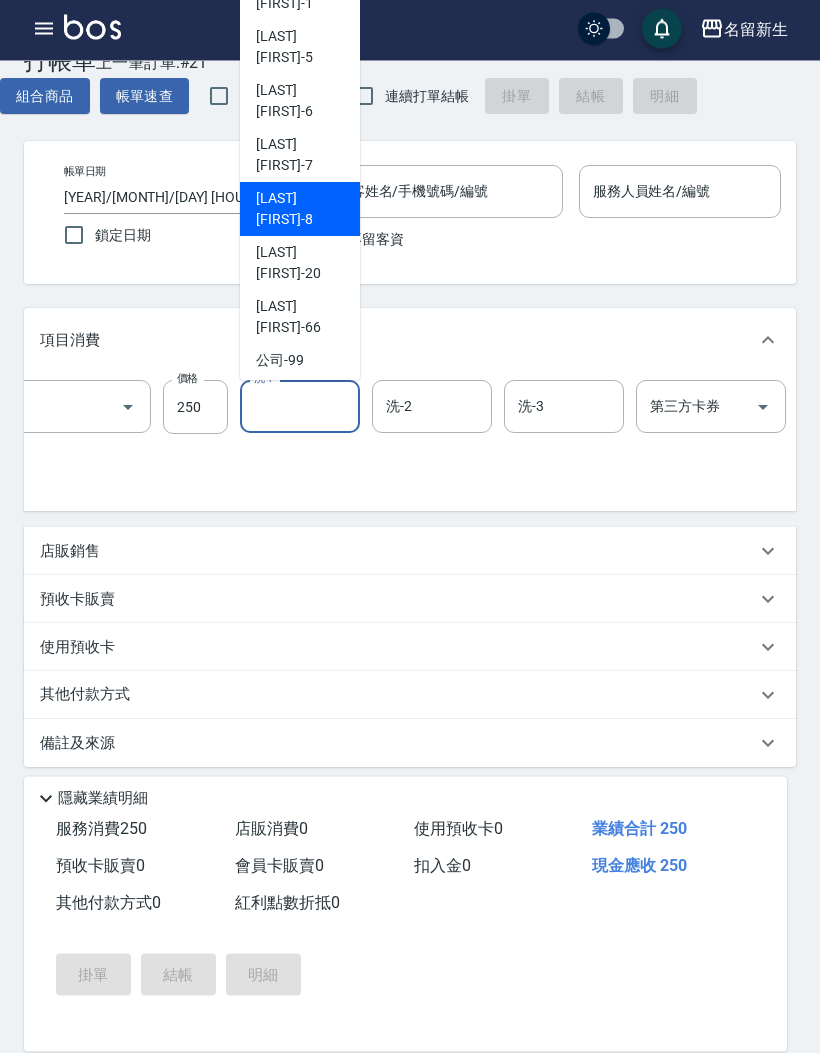 click on "[LAST][FIRST]-8" at bounding box center (300, 213) 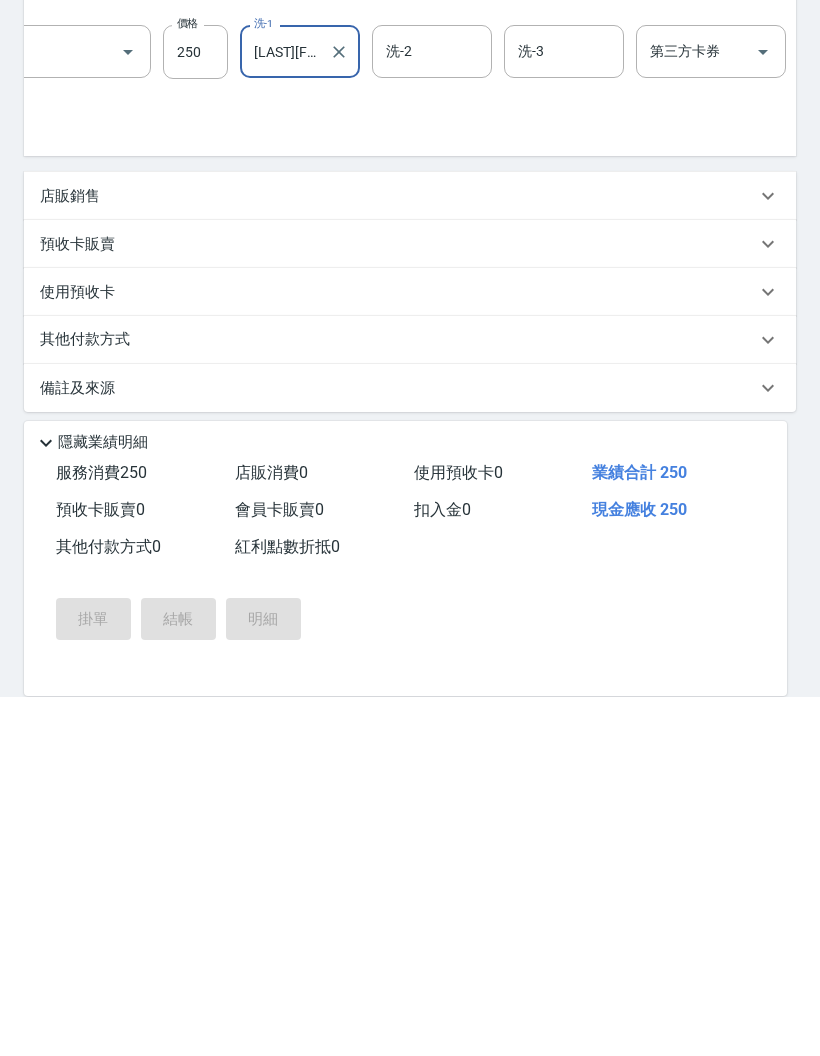 scroll, scrollTop: 80, scrollLeft: 0, axis: vertical 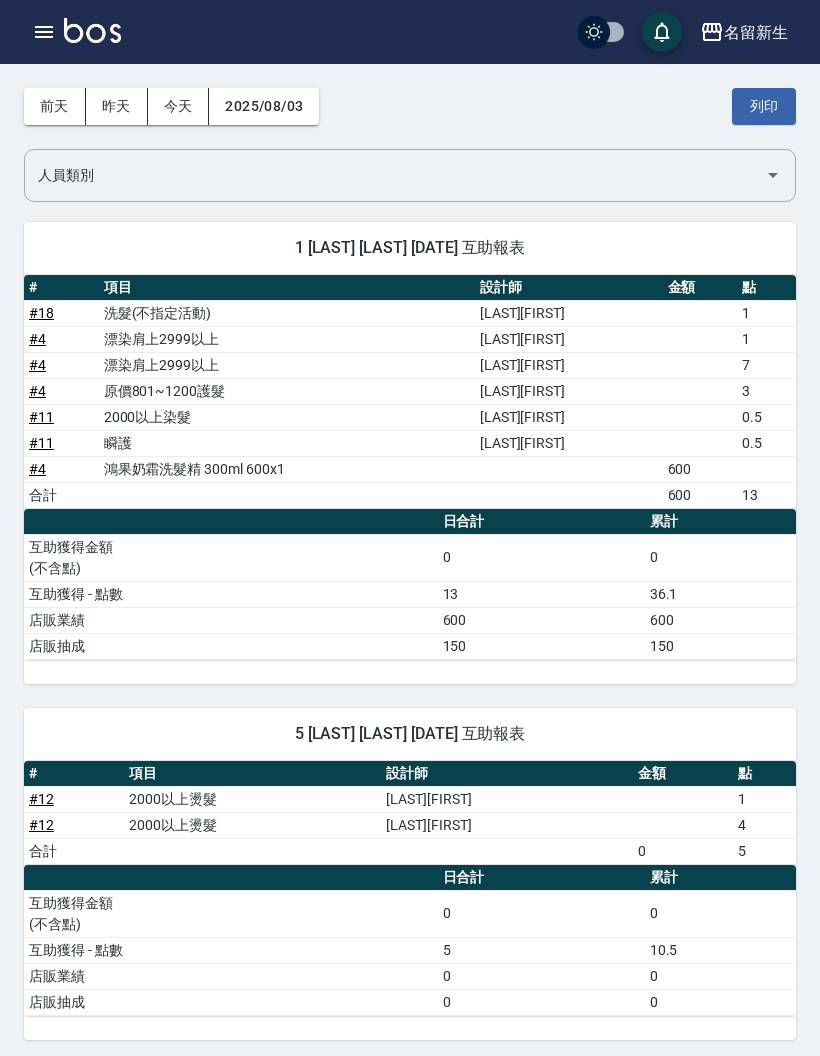 click at bounding box center (44, 32) 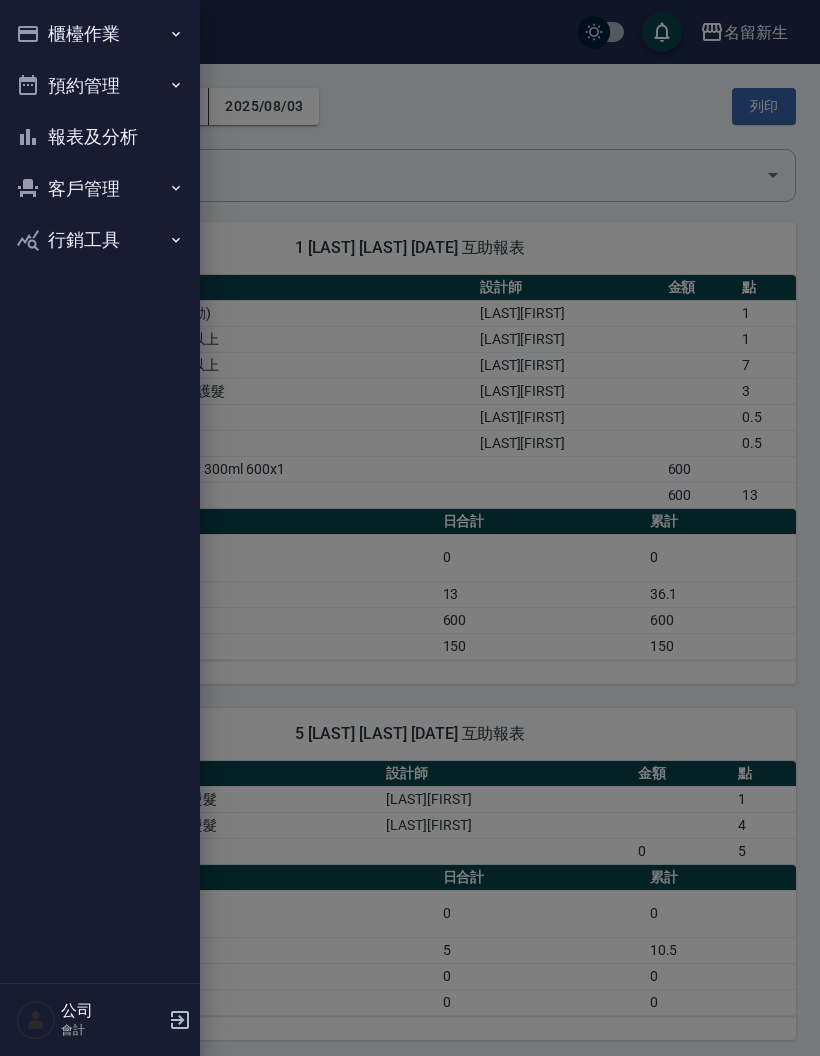 click on "櫃檯作業" at bounding box center (100, 34) 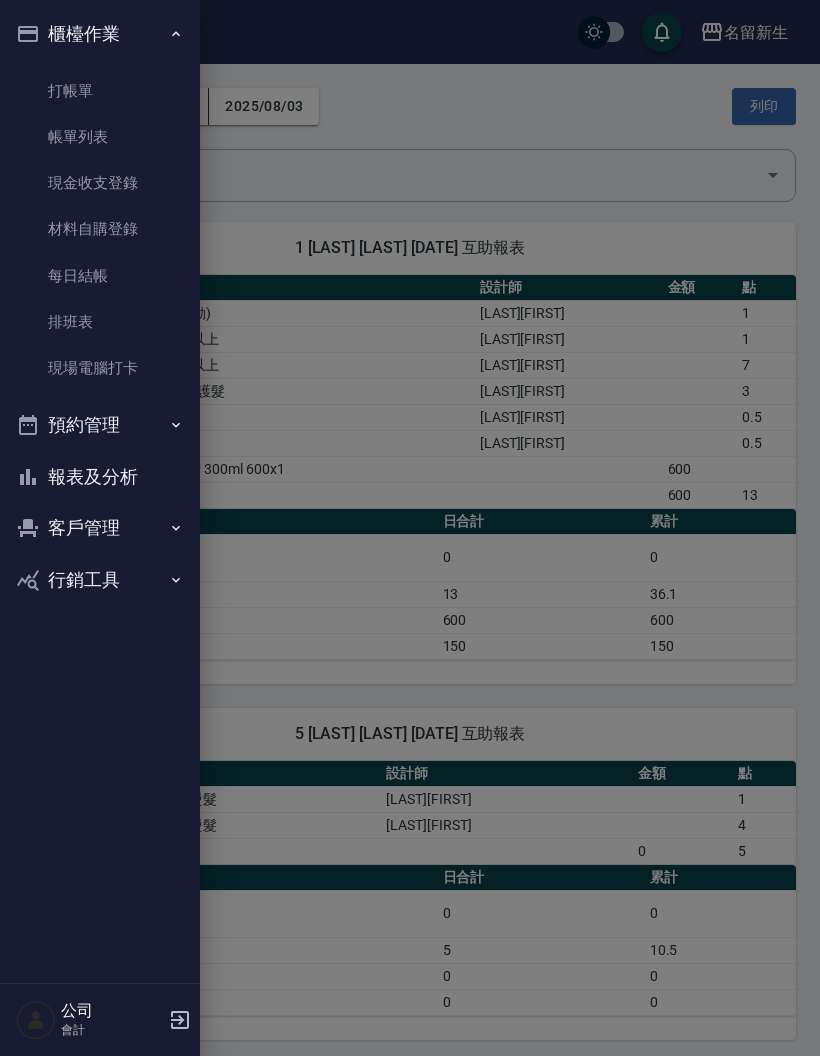 click on "報表及分析" at bounding box center [100, 477] 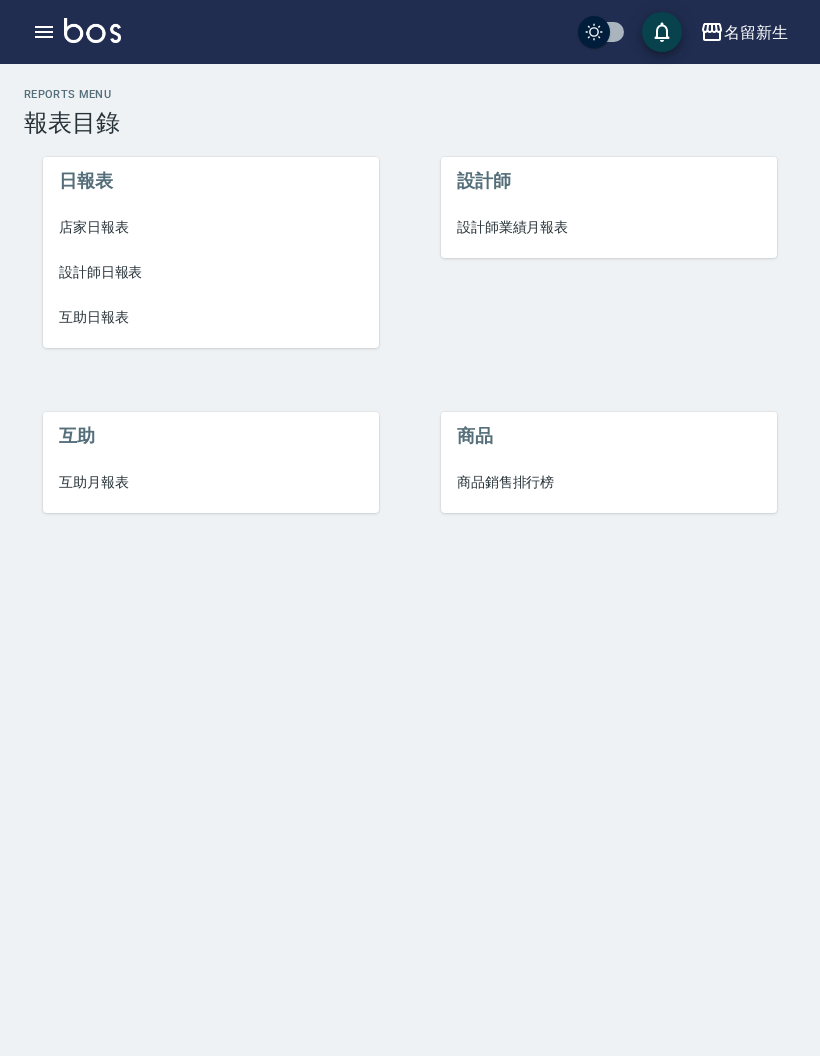 click on "設計師業績月報表" at bounding box center [609, 227] 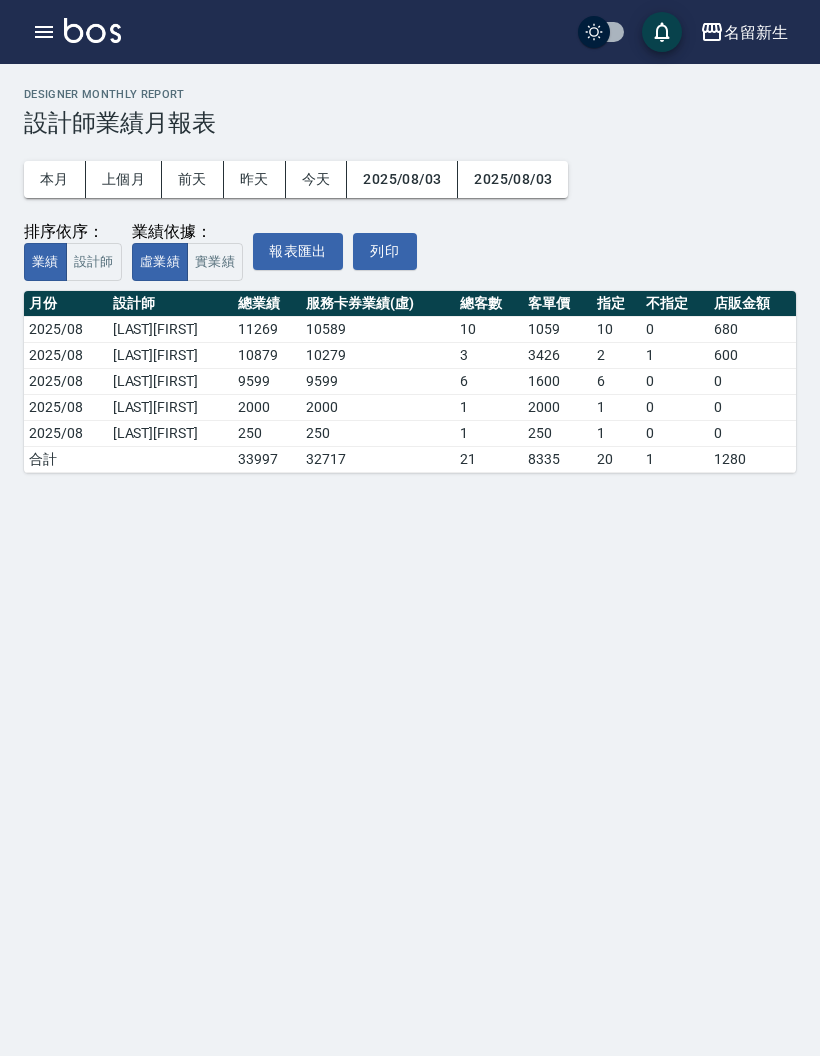 scroll, scrollTop: 68, scrollLeft: 0, axis: vertical 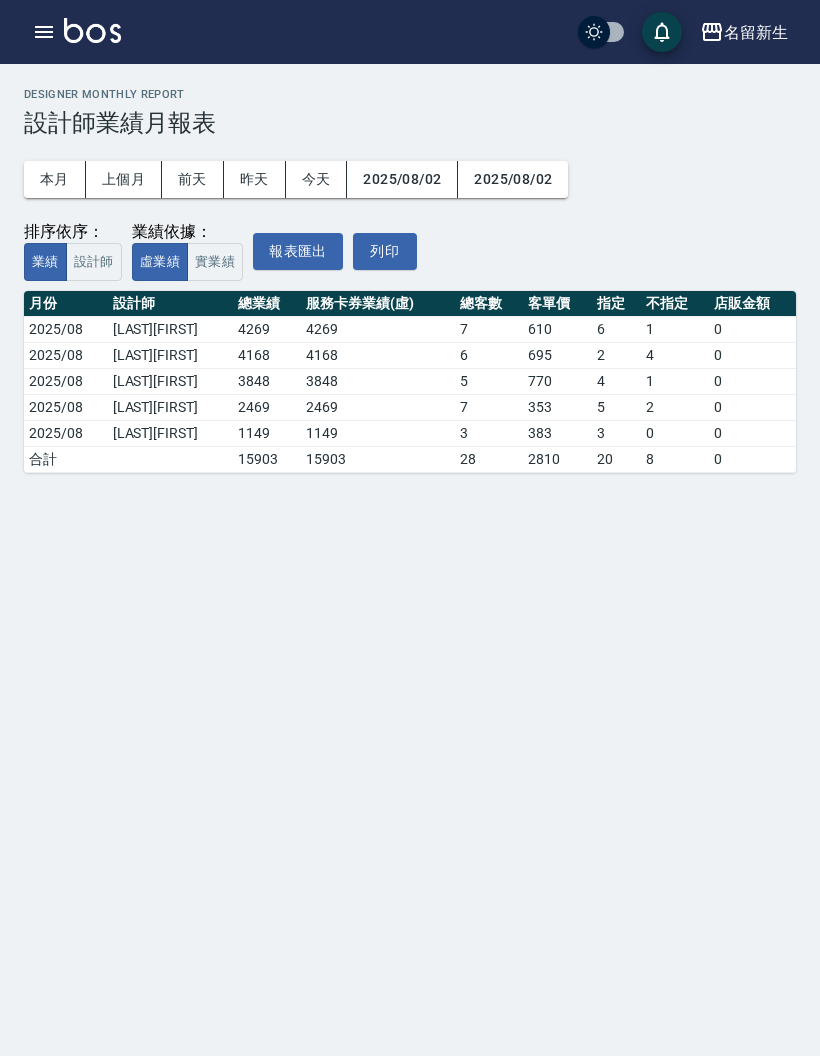 click on "前天" at bounding box center (193, 179) 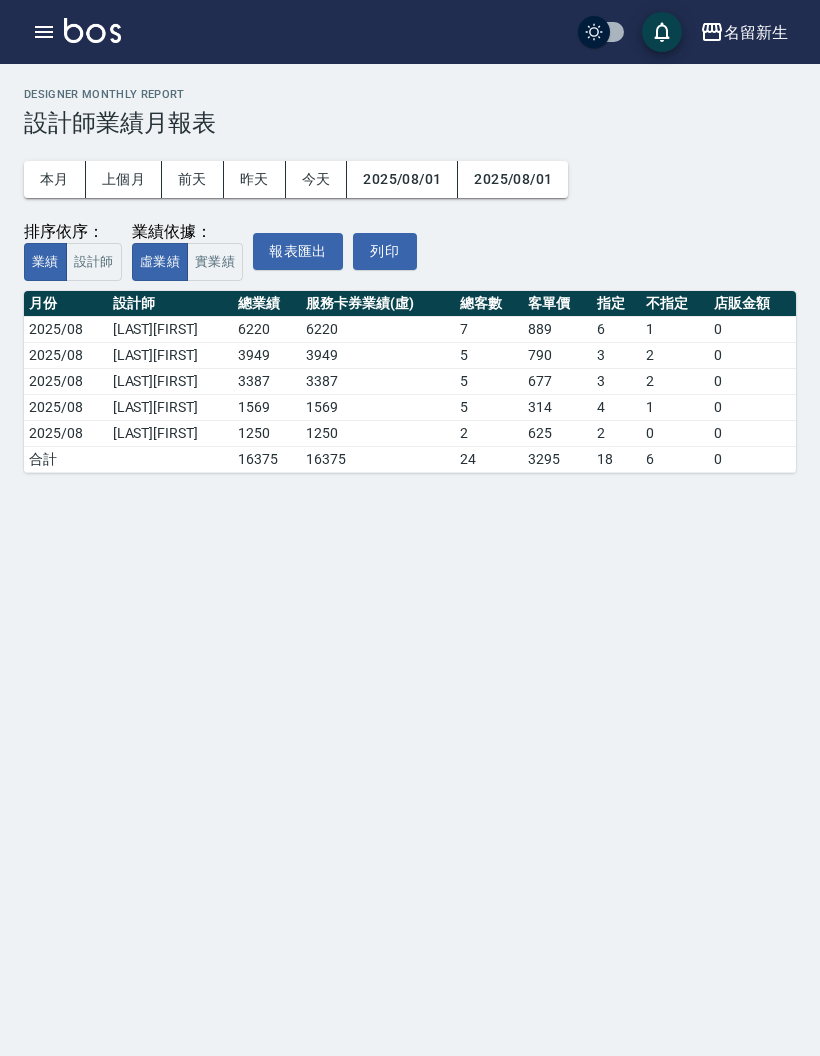 click on "本月" at bounding box center [55, 179] 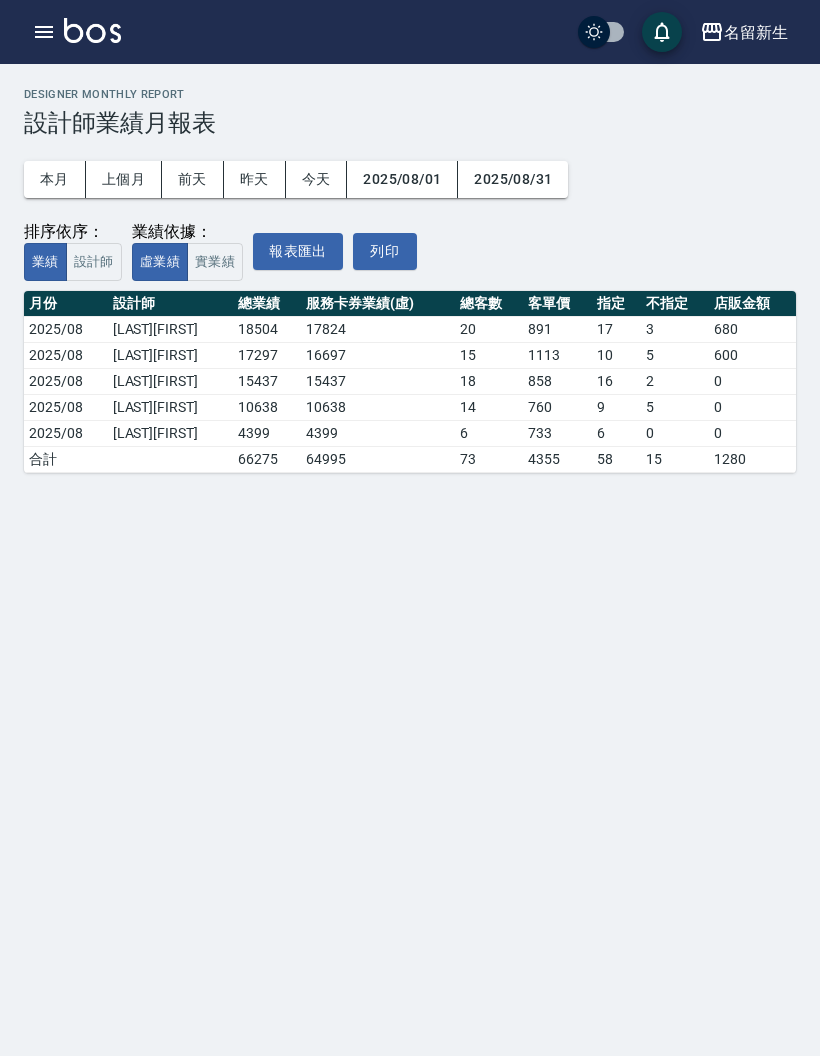 click on "本月" at bounding box center (55, 179) 